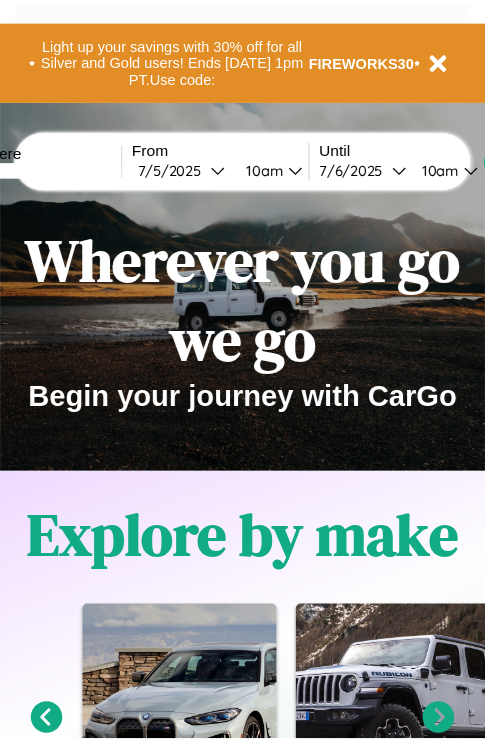 scroll, scrollTop: 0, scrollLeft: 0, axis: both 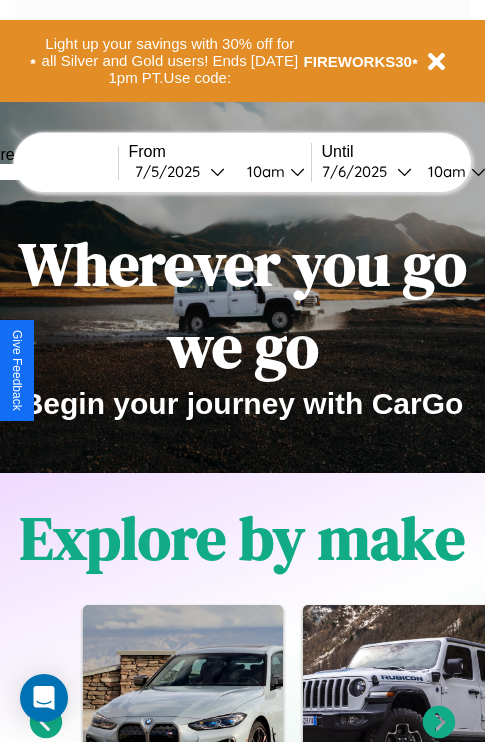 click at bounding box center (43, 172) 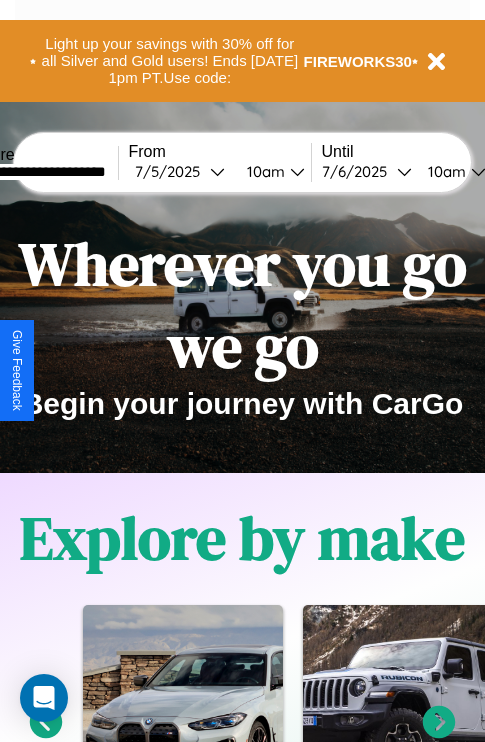 type on "**********" 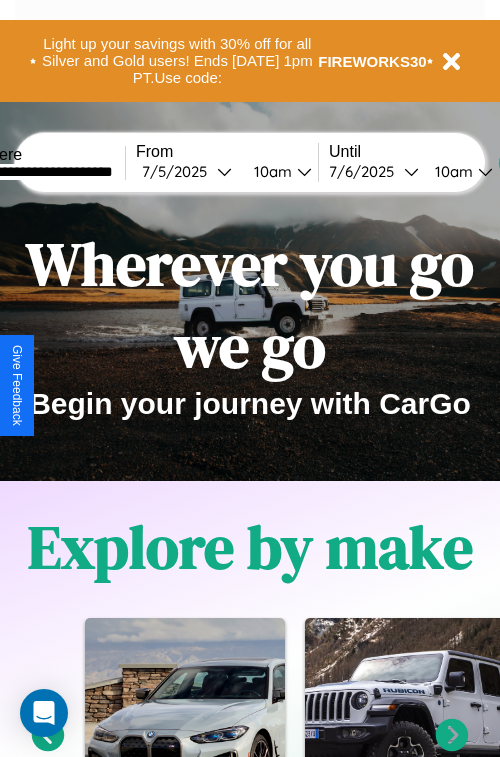 select on "*" 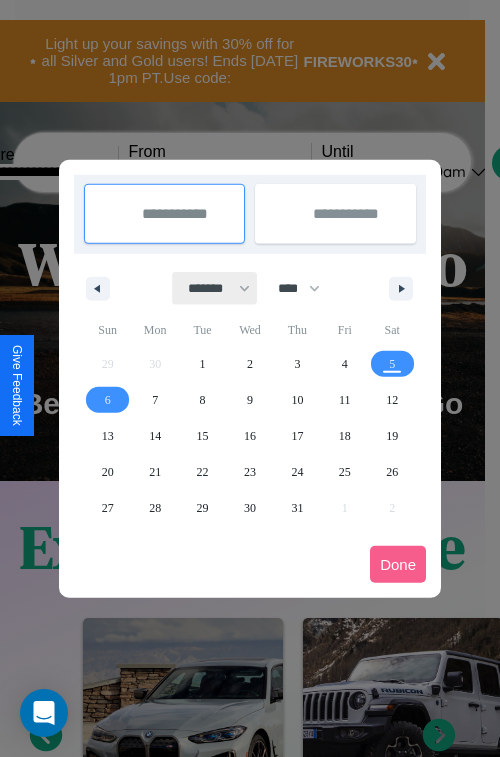click on "******* ******** ***** ***** *** **** **** ****** ********* ******* ******** ********" at bounding box center [215, 288] 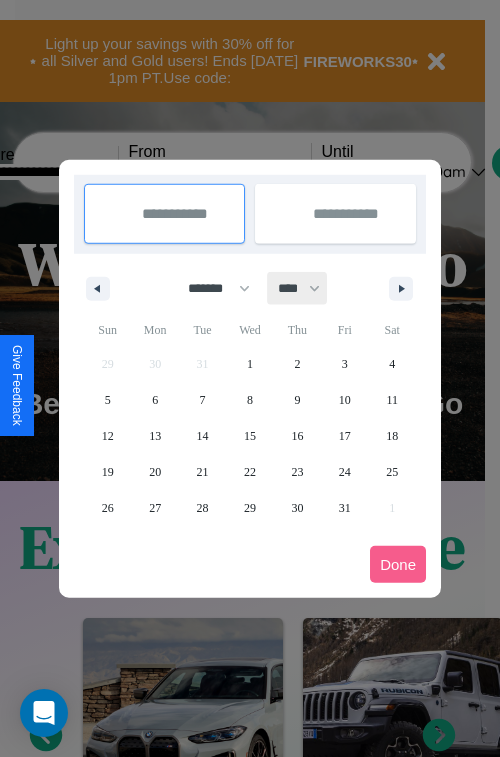 click on "**** **** **** **** **** **** **** **** **** **** **** **** **** **** **** **** **** **** **** **** **** **** **** **** **** **** **** **** **** **** **** **** **** **** **** **** **** **** **** **** **** **** **** **** **** **** **** **** **** **** **** **** **** **** **** **** **** **** **** **** **** **** **** **** **** **** **** **** **** **** **** **** **** **** **** **** **** **** **** **** **** **** **** **** **** **** **** **** **** **** **** **** **** **** **** **** **** **** **** **** **** **** **** **** **** **** **** **** **** **** **** **** **** **** **** **** **** **** **** **** ****" at bounding box center [298, 288] 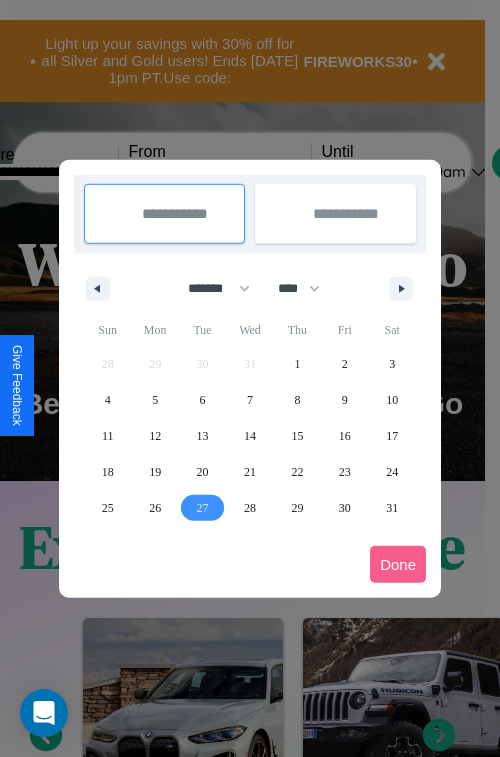 click on "27" at bounding box center [203, 508] 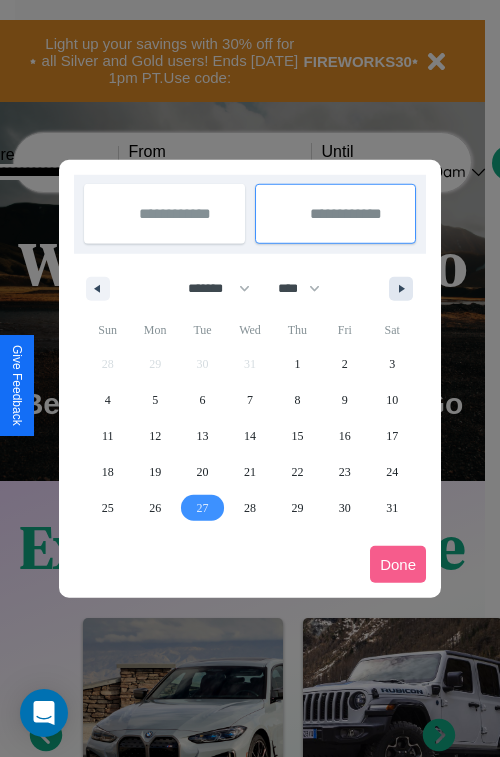 click at bounding box center (405, 289) 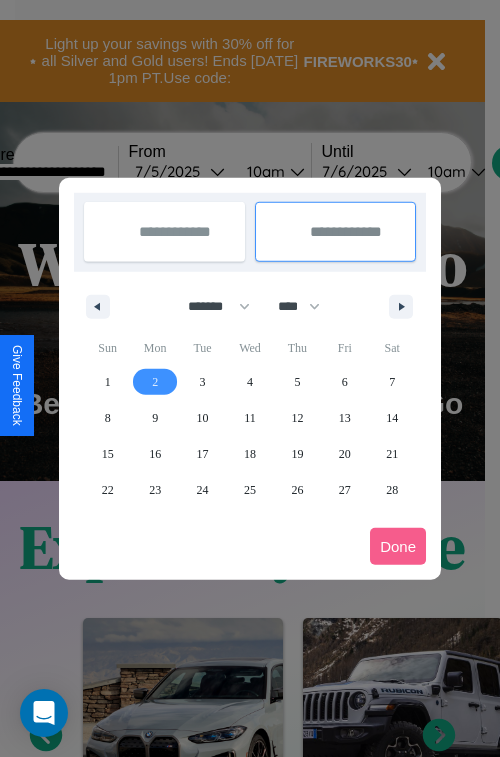click on "2" at bounding box center (155, 382) 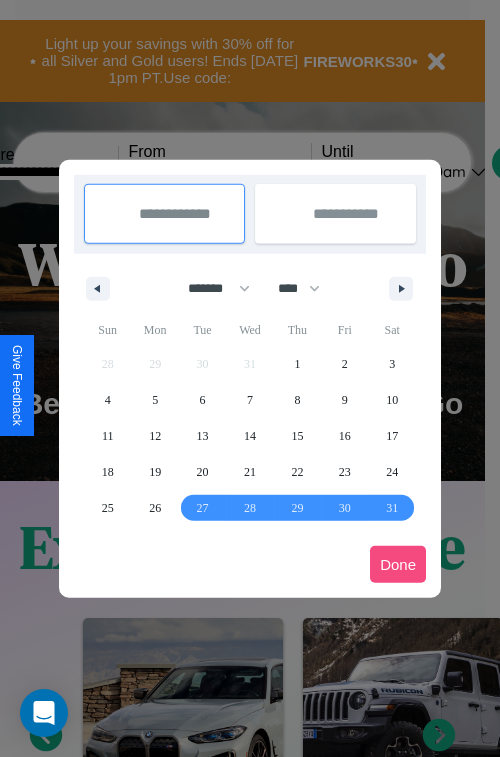 click on "Done" at bounding box center [398, 564] 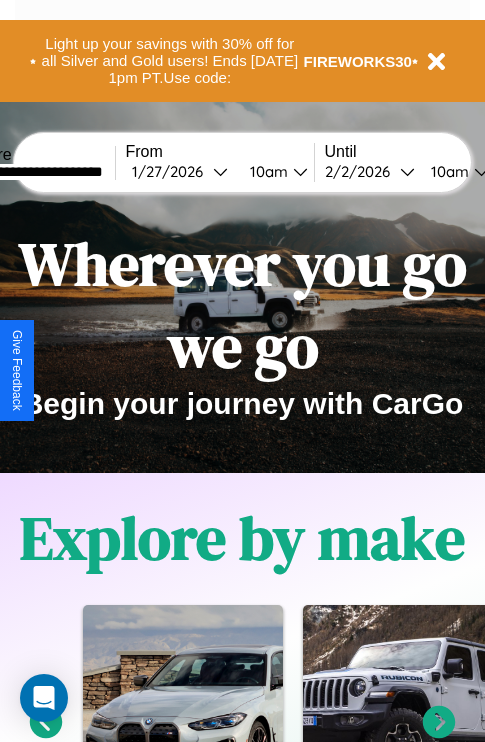 scroll, scrollTop: 0, scrollLeft: 71, axis: horizontal 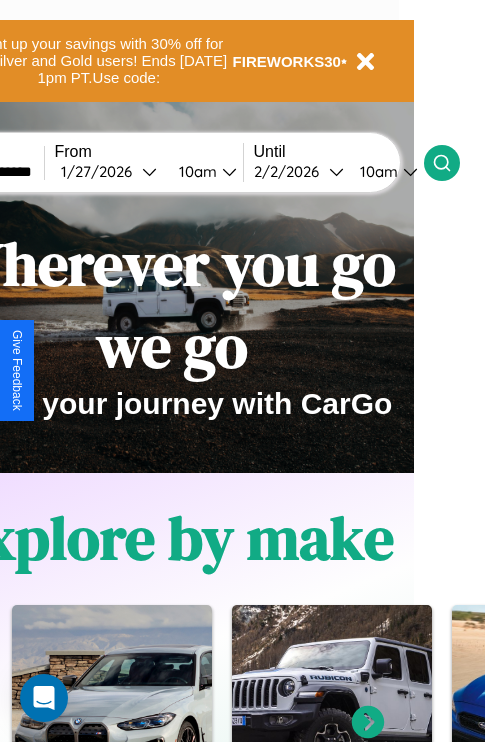 click 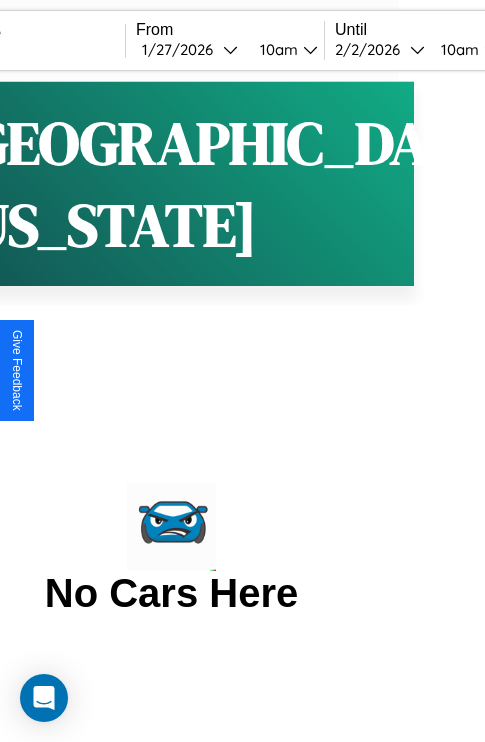 scroll, scrollTop: 0, scrollLeft: 0, axis: both 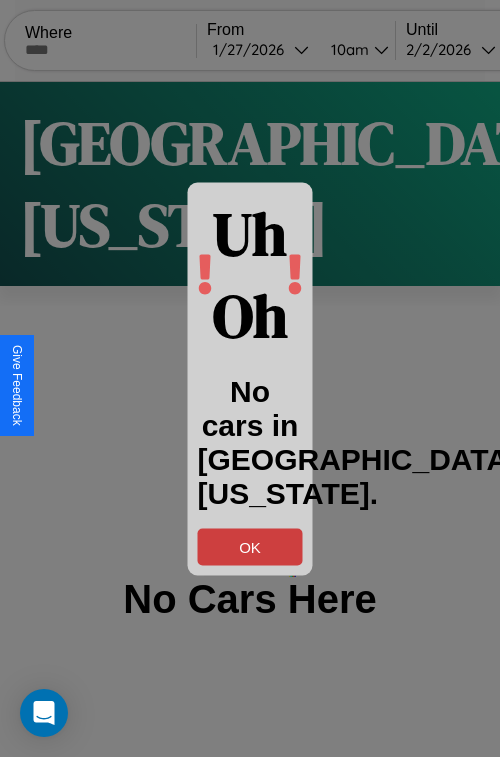 click on "OK" at bounding box center (250, 546) 